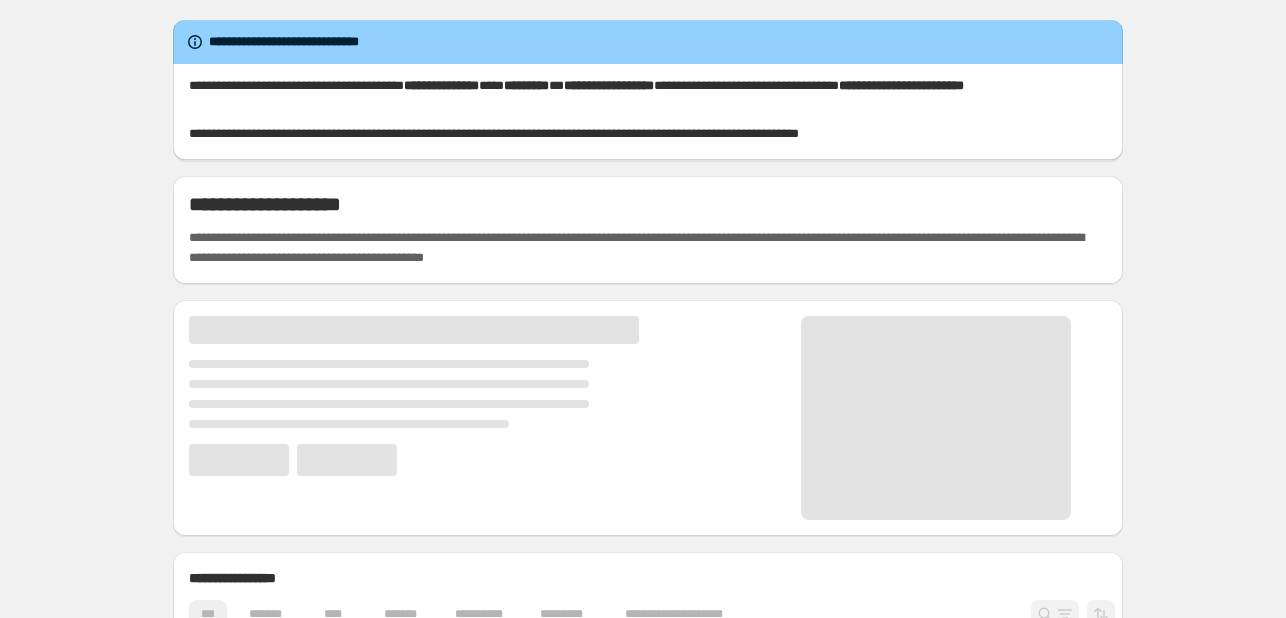 scroll, scrollTop: 0, scrollLeft: 0, axis: both 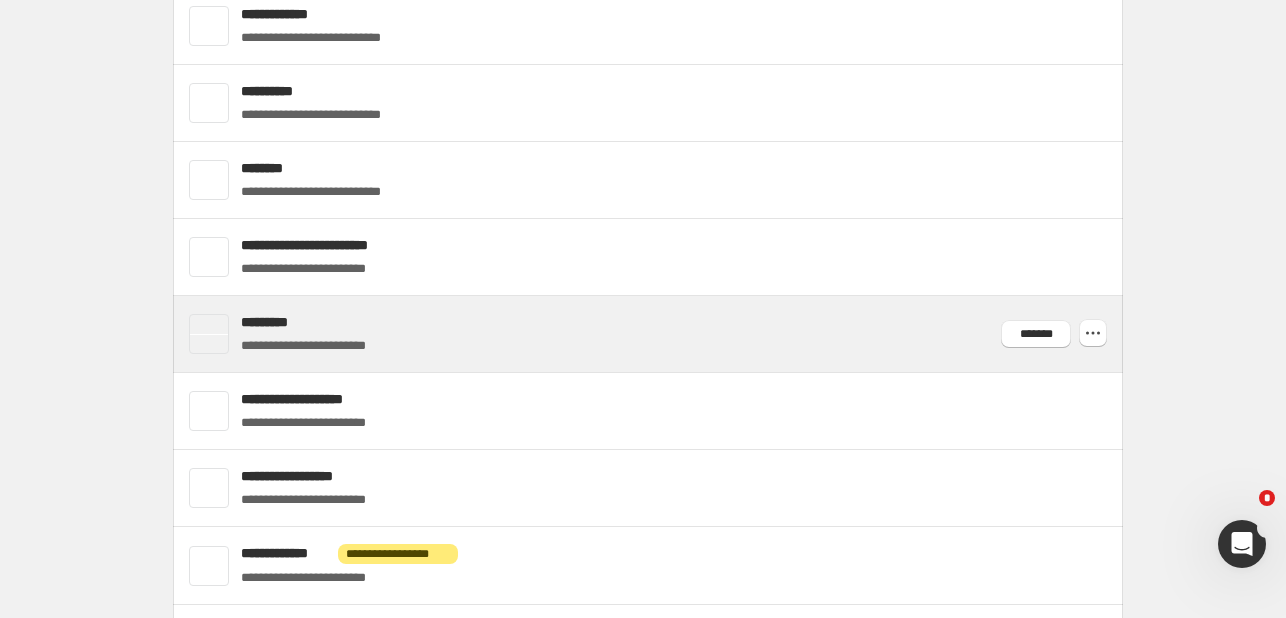 click on "**********" at bounding box center [674, 334] 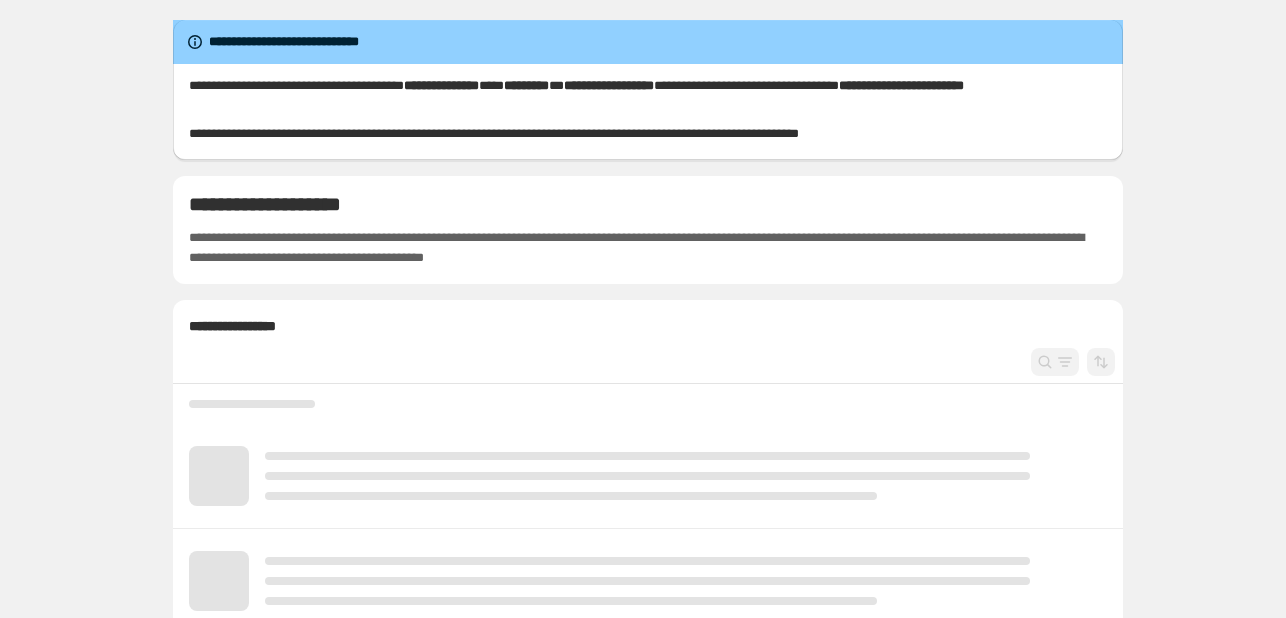 scroll, scrollTop: 0, scrollLeft: 0, axis: both 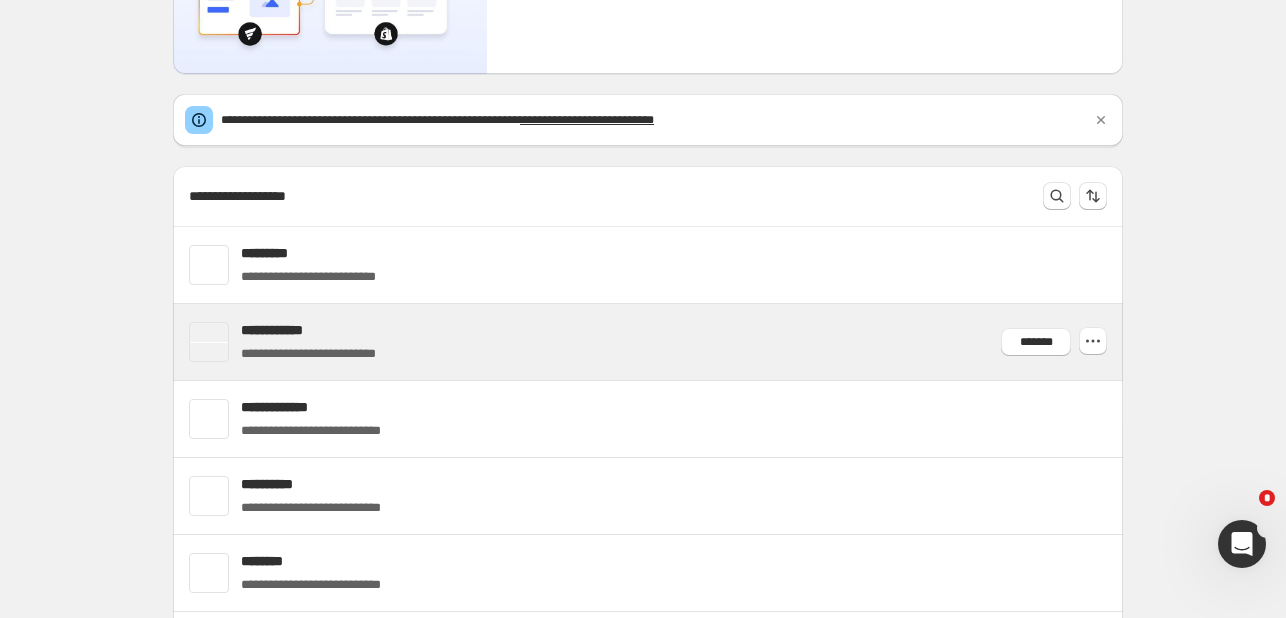 click on "**********" at bounding box center [674, 342] 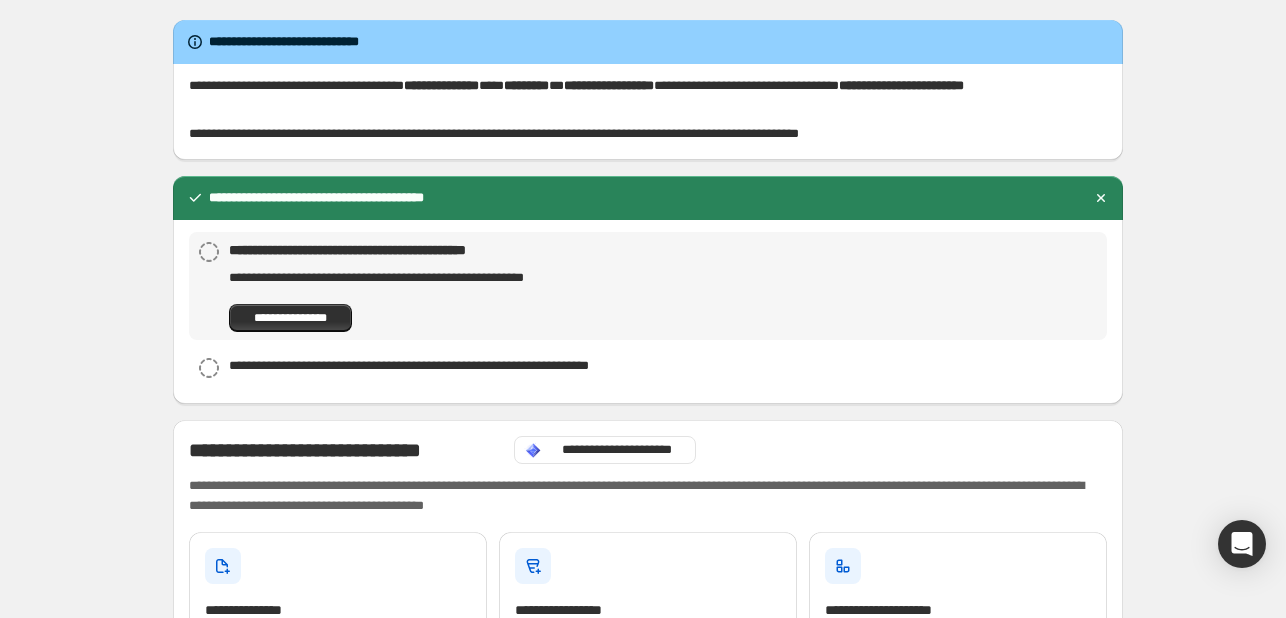 scroll, scrollTop: 0, scrollLeft: 0, axis: both 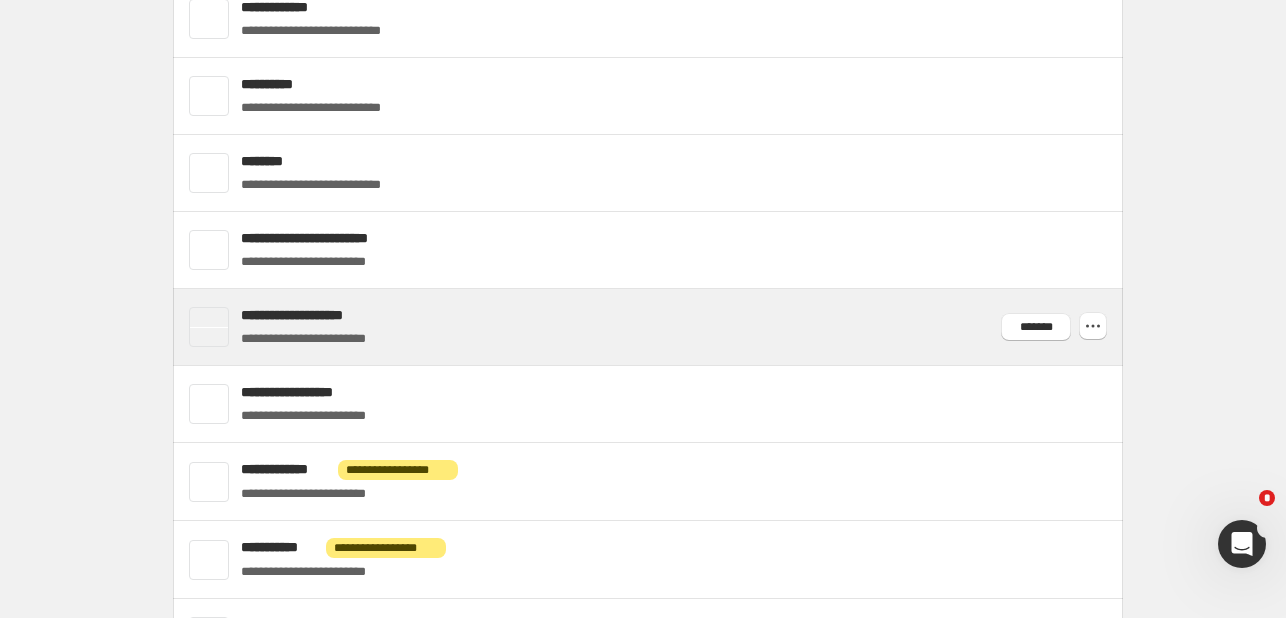 click on "**********" at bounding box center [674, 327] 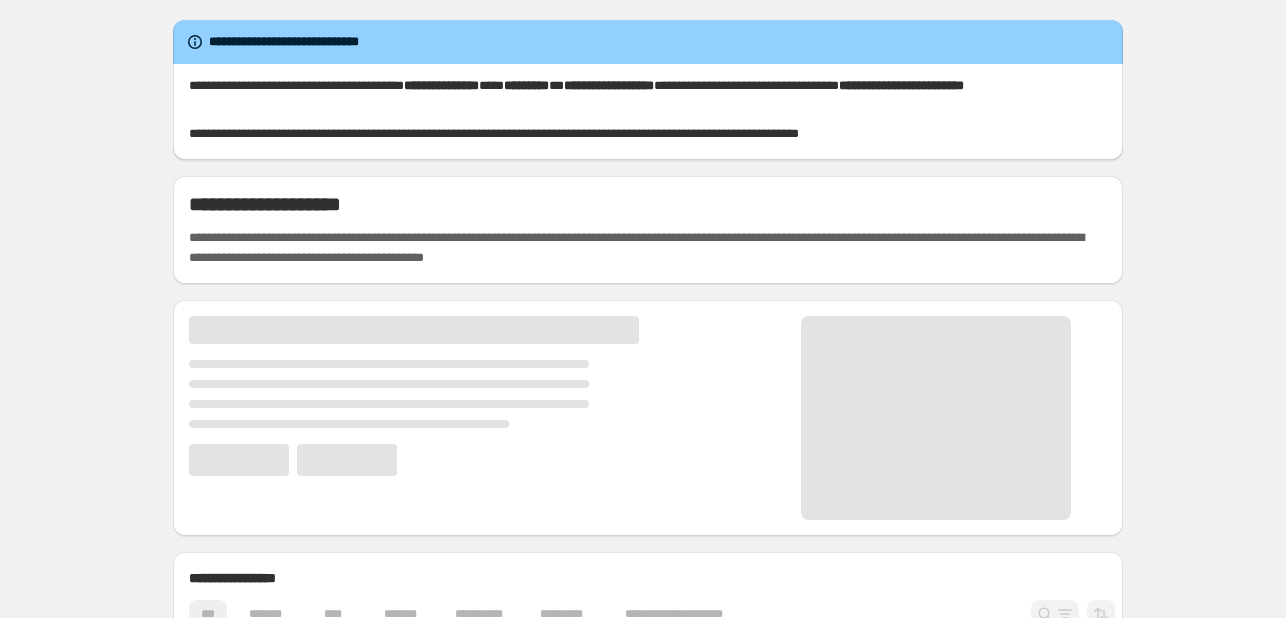 scroll, scrollTop: 0, scrollLeft: 0, axis: both 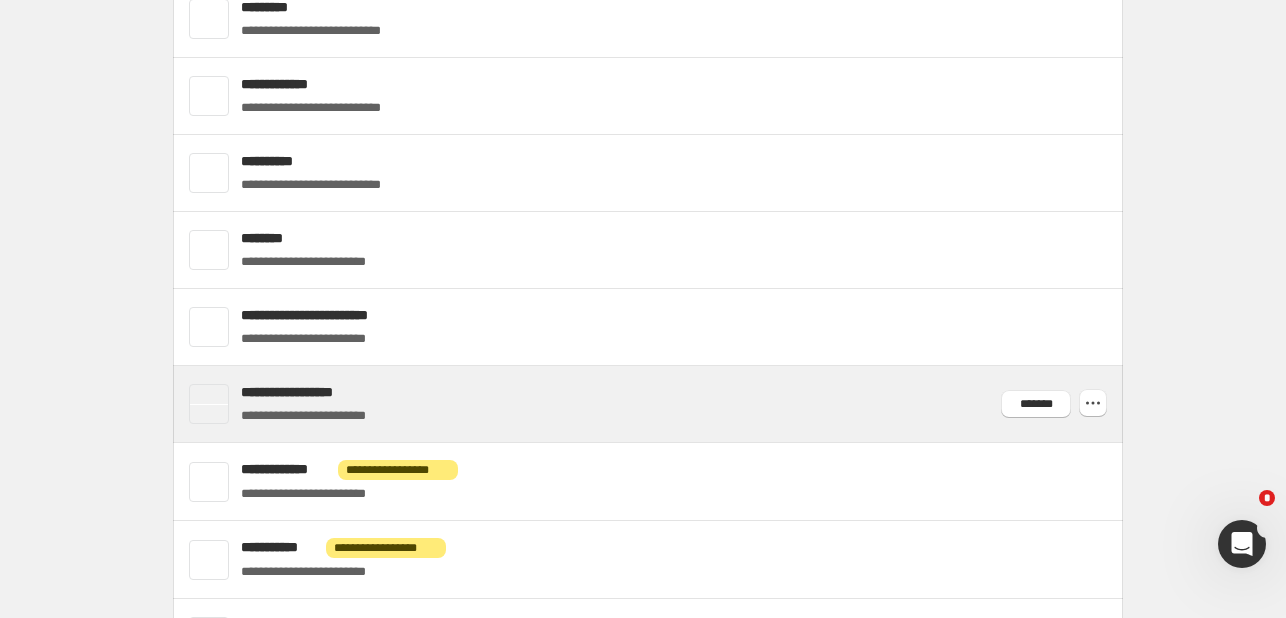 click on "**********" at bounding box center (648, 404) 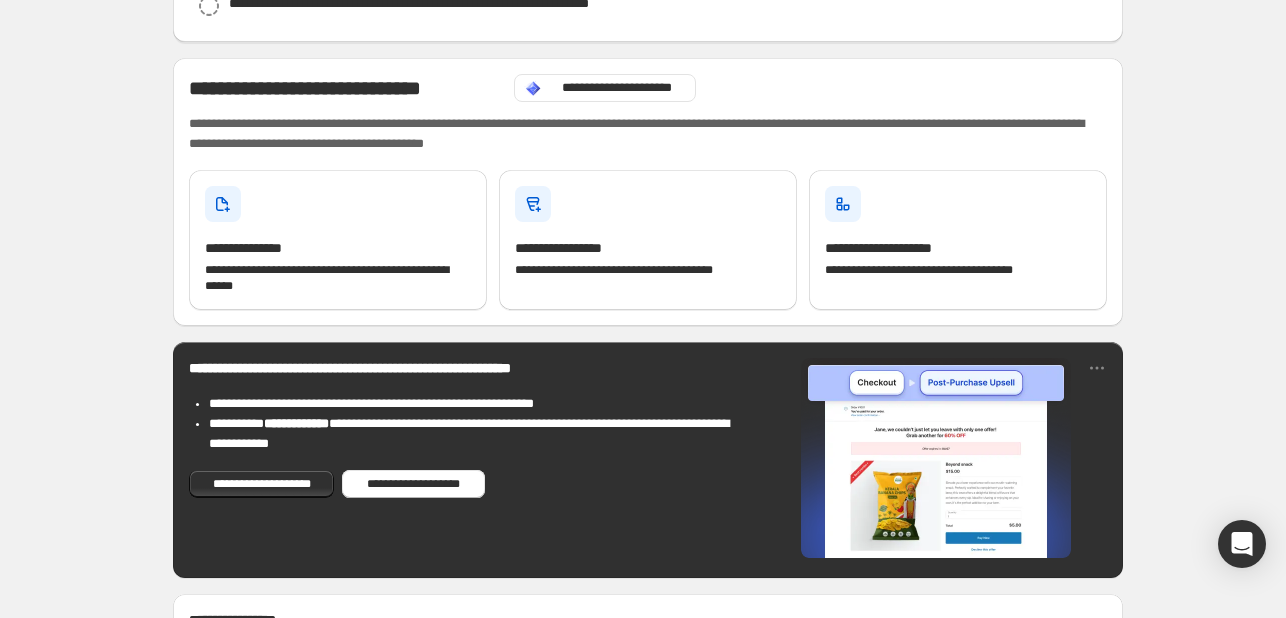 scroll, scrollTop: 600, scrollLeft: 0, axis: vertical 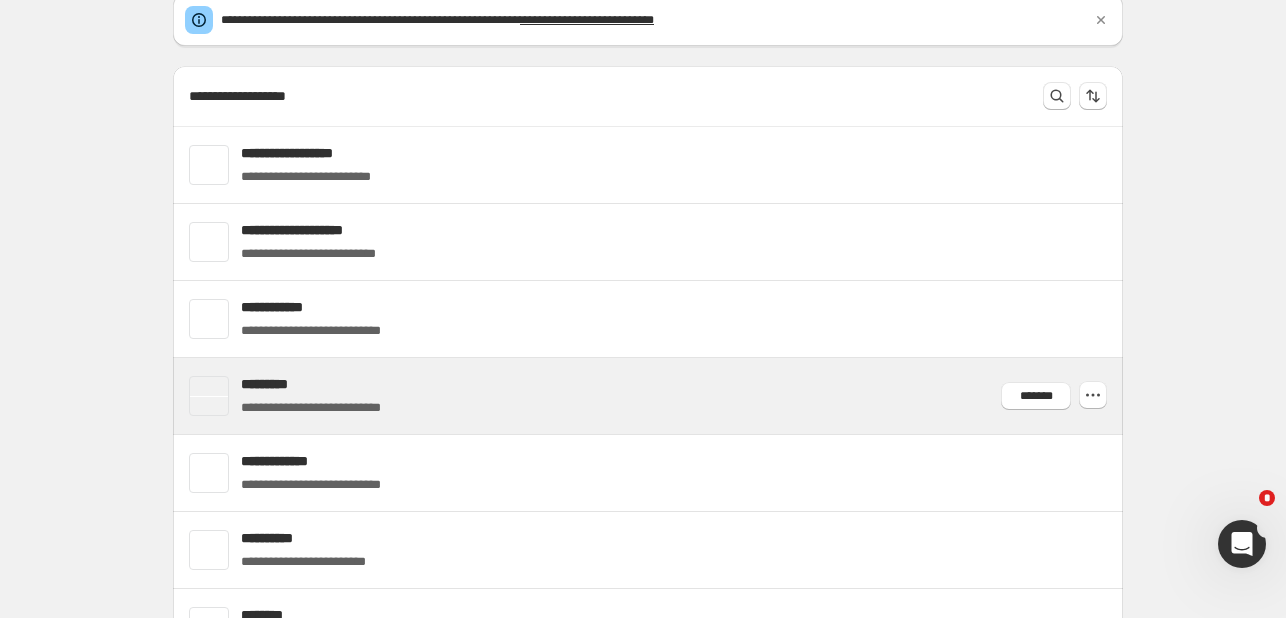 click on "**********" at bounding box center [674, 396] 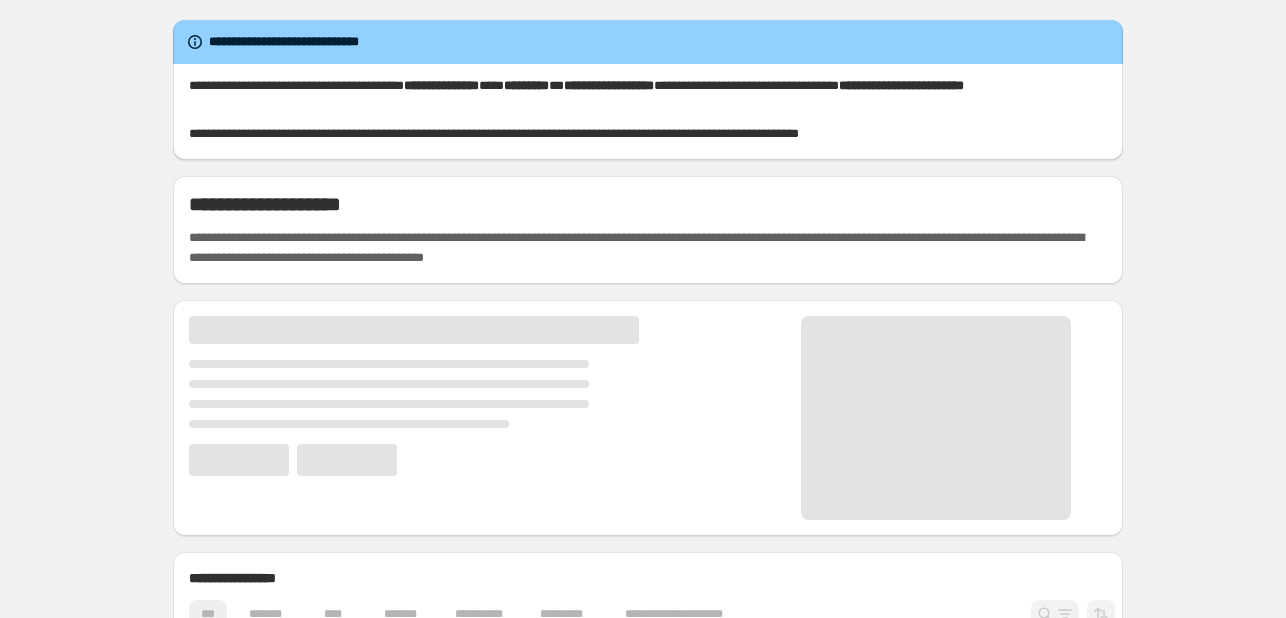 scroll, scrollTop: 0, scrollLeft: 0, axis: both 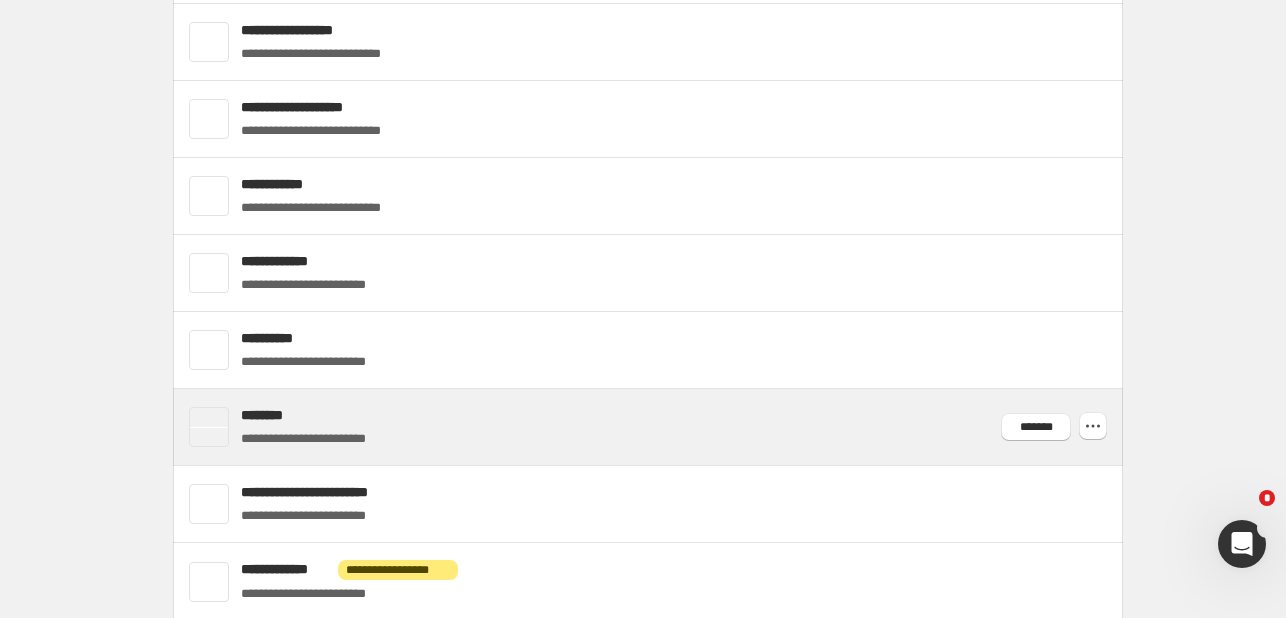 click on "********" at bounding box center (321, 415) 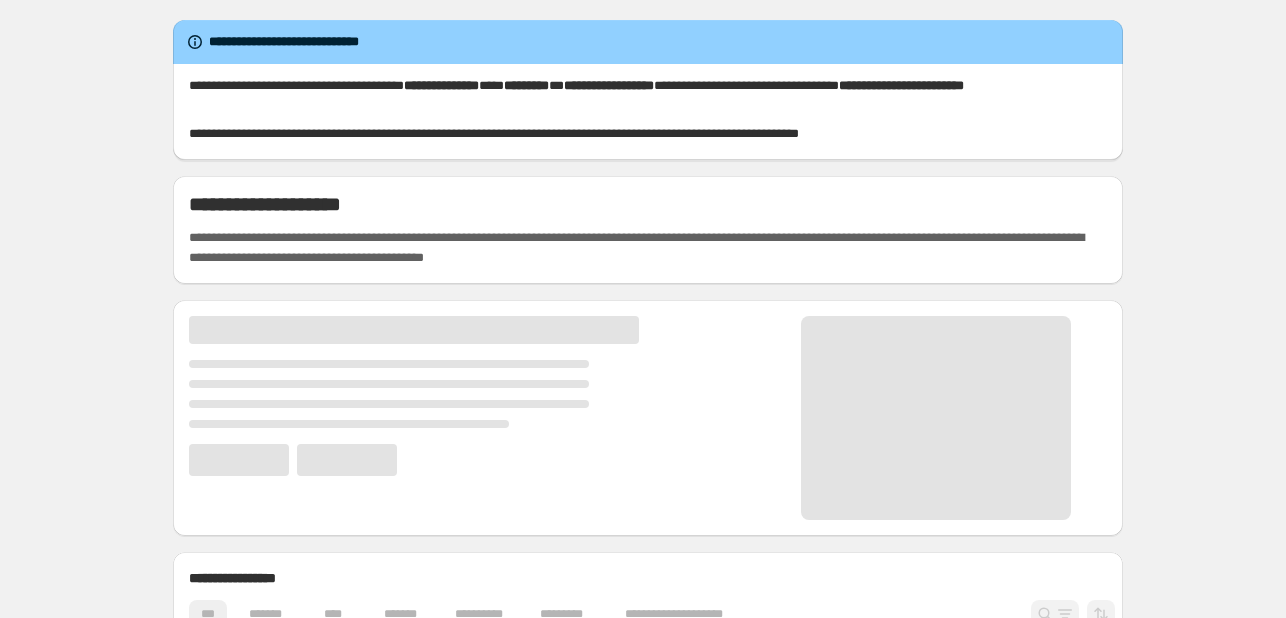 scroll, scrollTop: 0, scrollLeft: 0, axis: both 